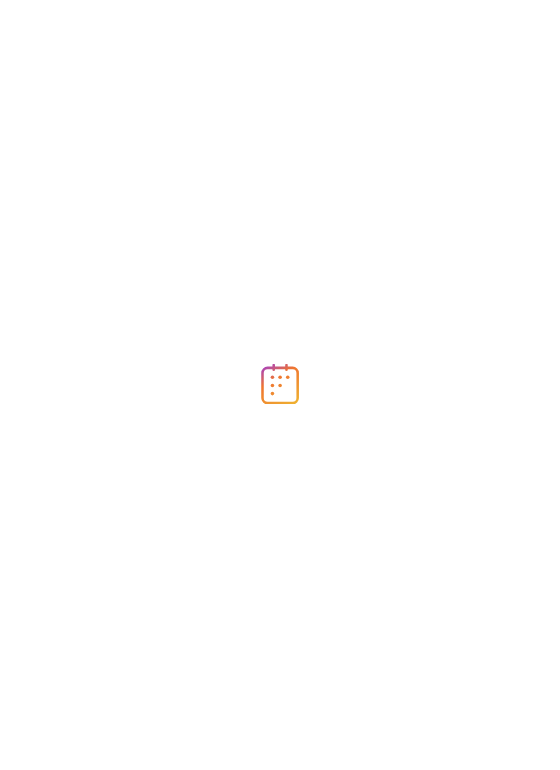 scroll, scrollTop: 0, scrollLeft: 0, axis: both 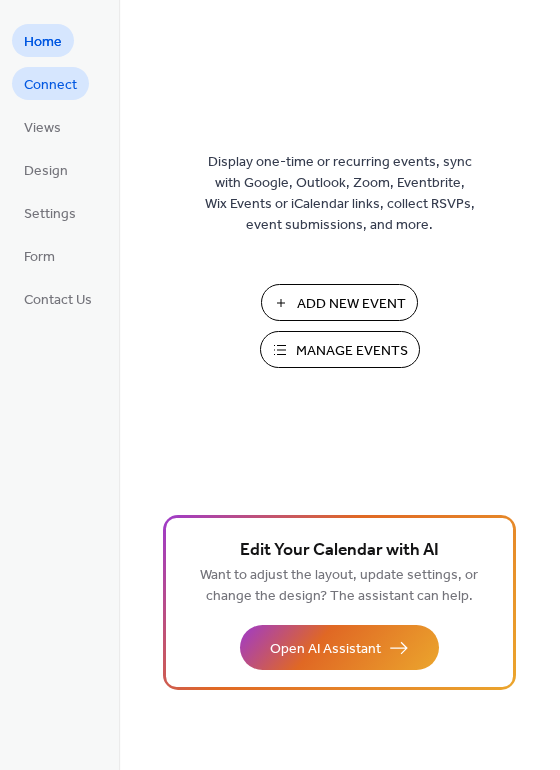 click on "Connect" at bounding box center (50, 85) 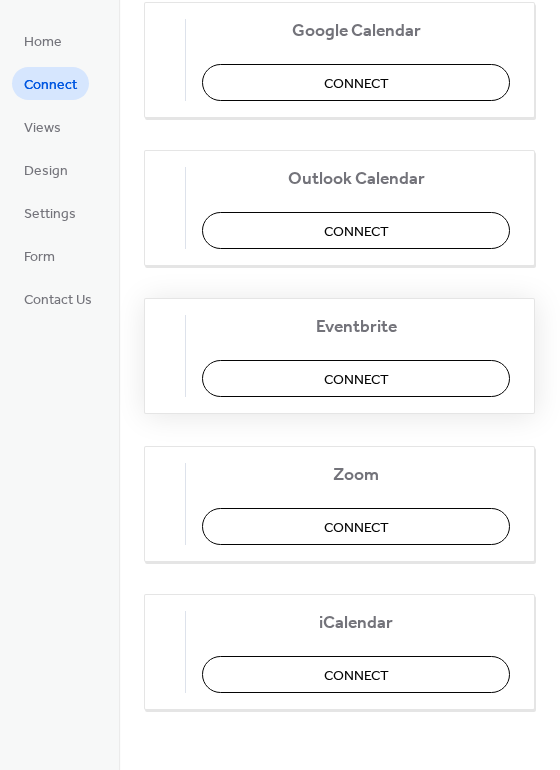 scroll, scrollTop: 323, scrollLeft: 0, axis: vertical 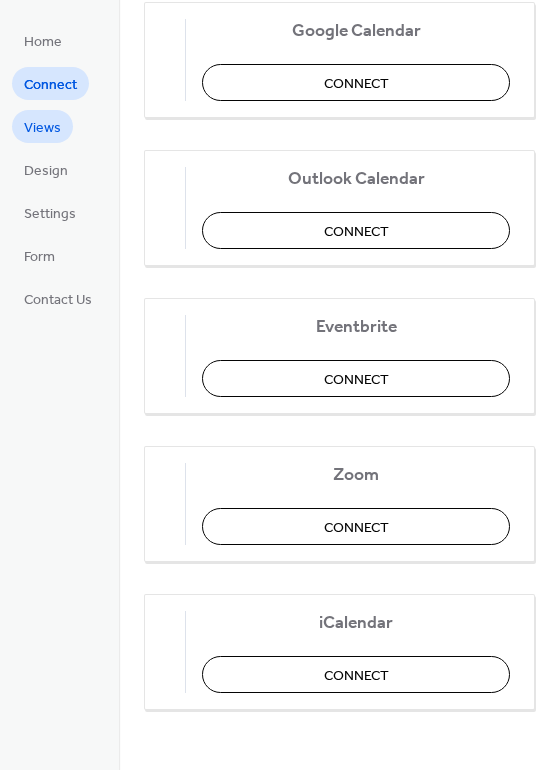click on "Views" at bounding box center [42, 128] 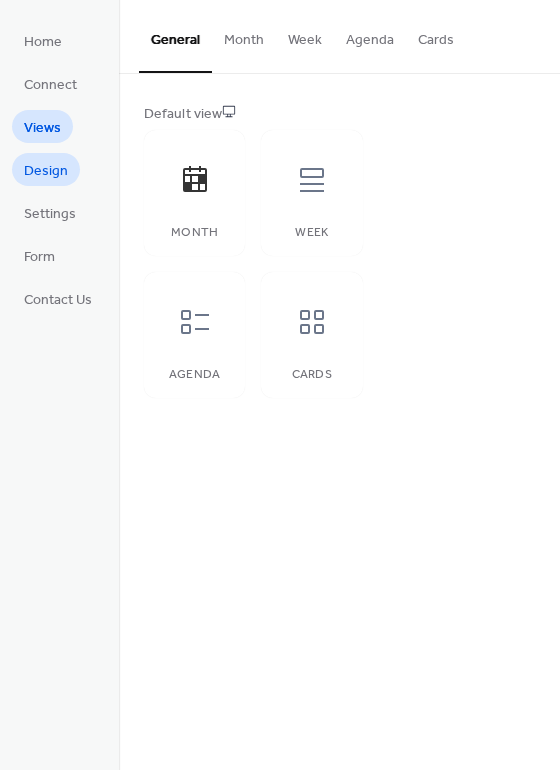click on "Design" at bounding box center (46, 171) 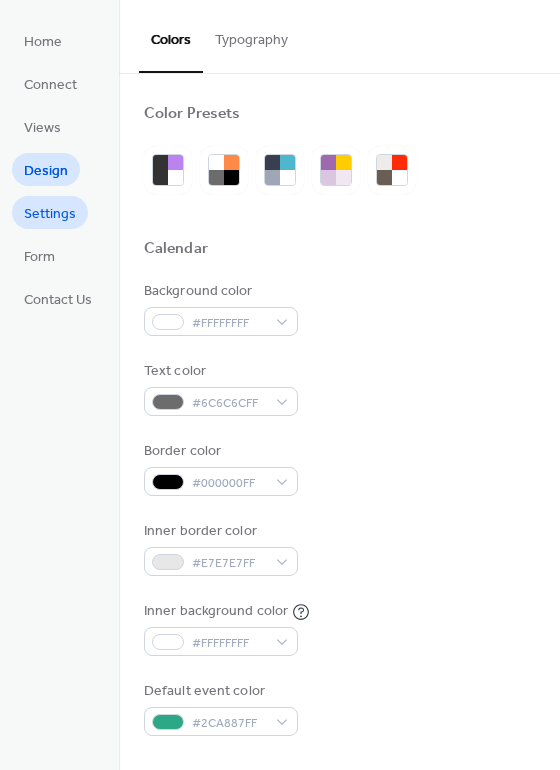 click on "Settings" at bounding box center [50, 214] 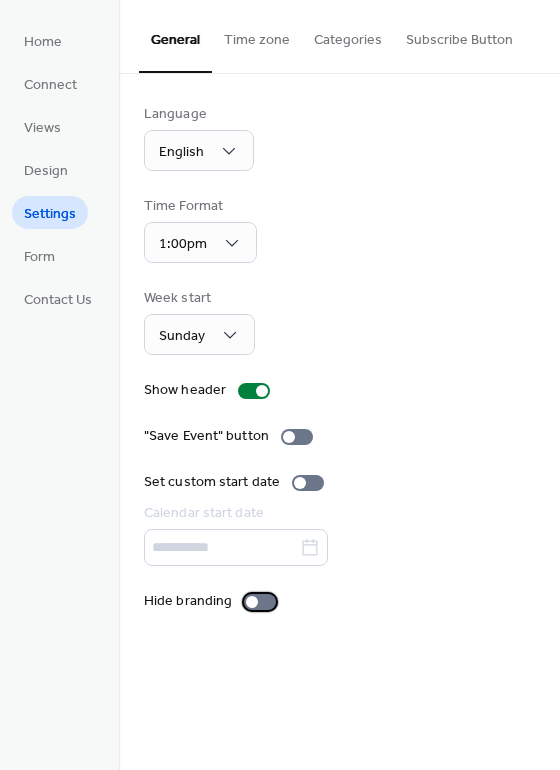 click at bounding box center (260, 602) 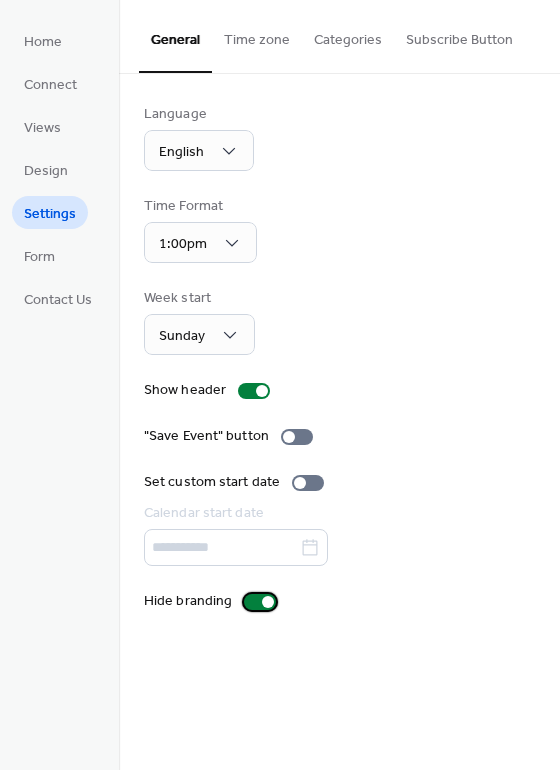 click at bounding box center [260, 602] 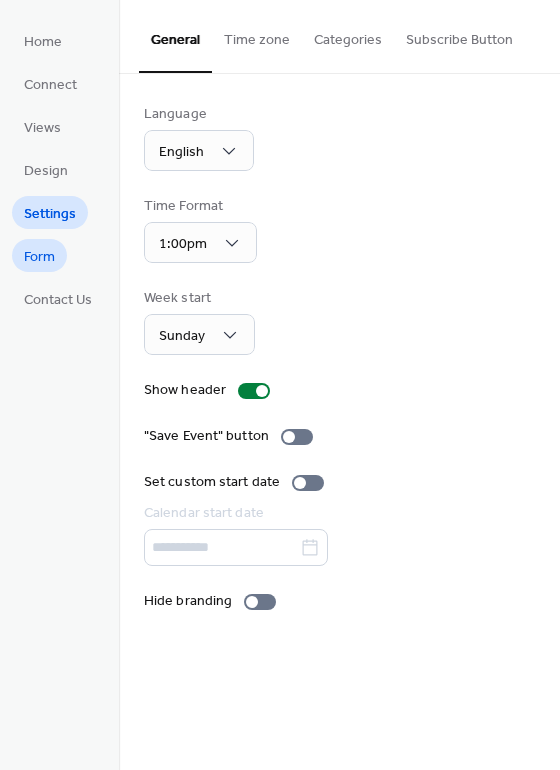 click on "Form" at bounding box center [39, 257] 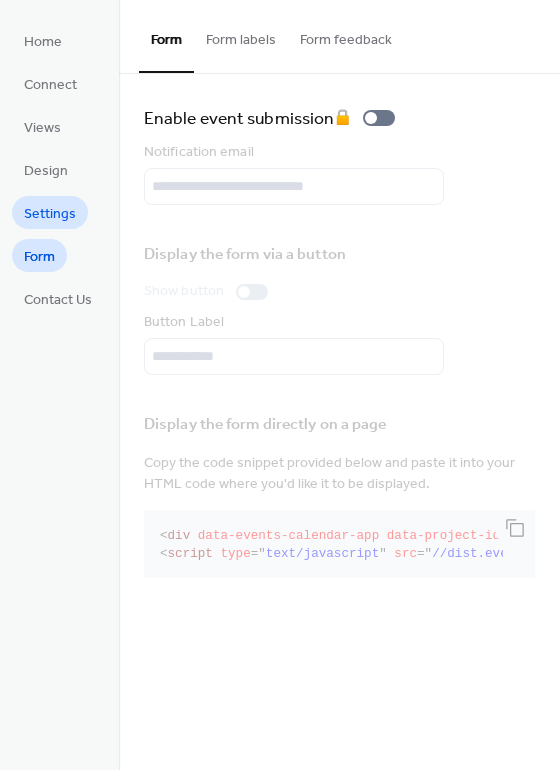 click on "Settings" at bounding box center [50, 214] 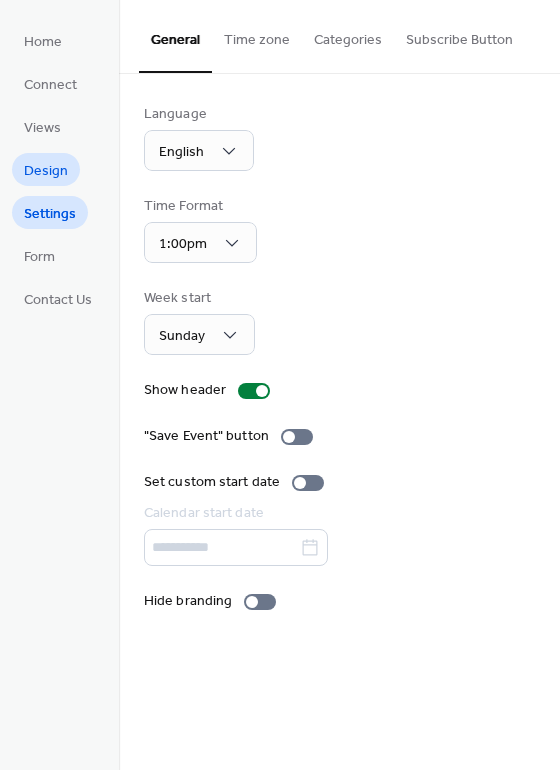 click on "Design" at bounding box center (46, 171) 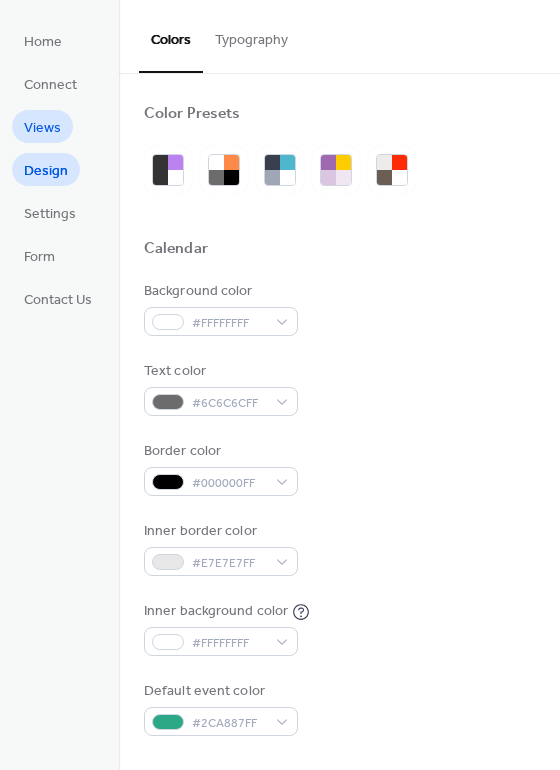 click on "Views" at bounding box center [42, 128] 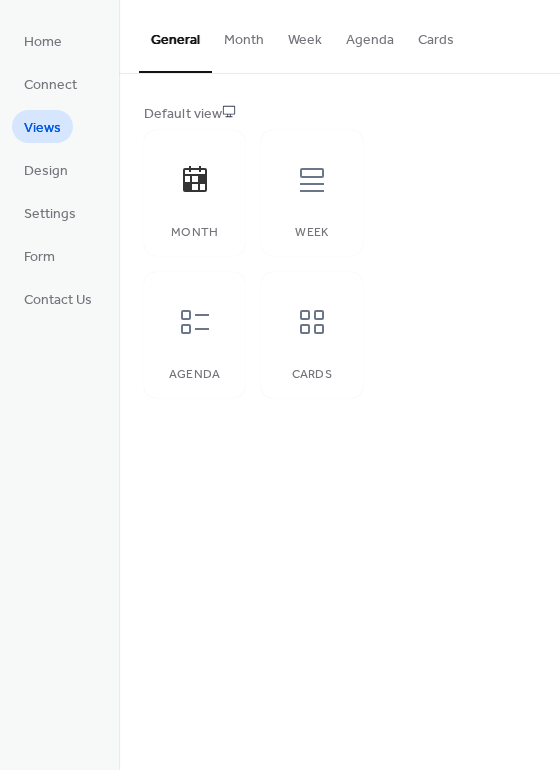 click on "Month" at bounding box center (244, 35) 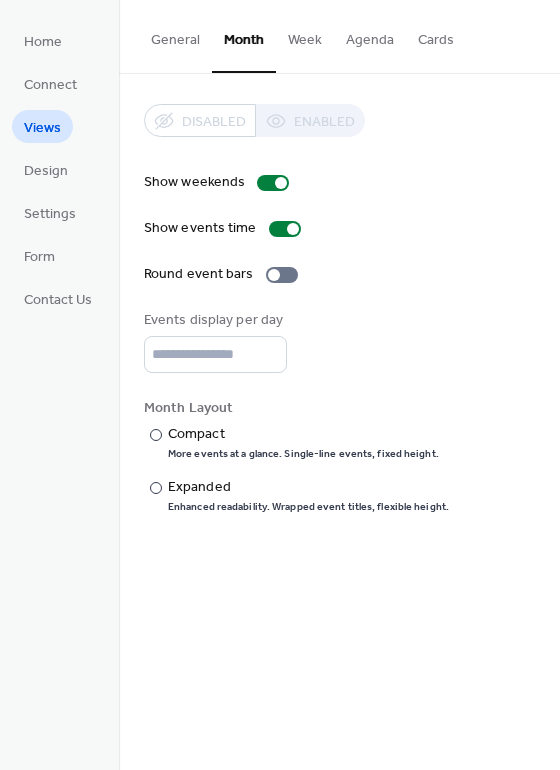 click on "Week" at bounding box center [305, 35] 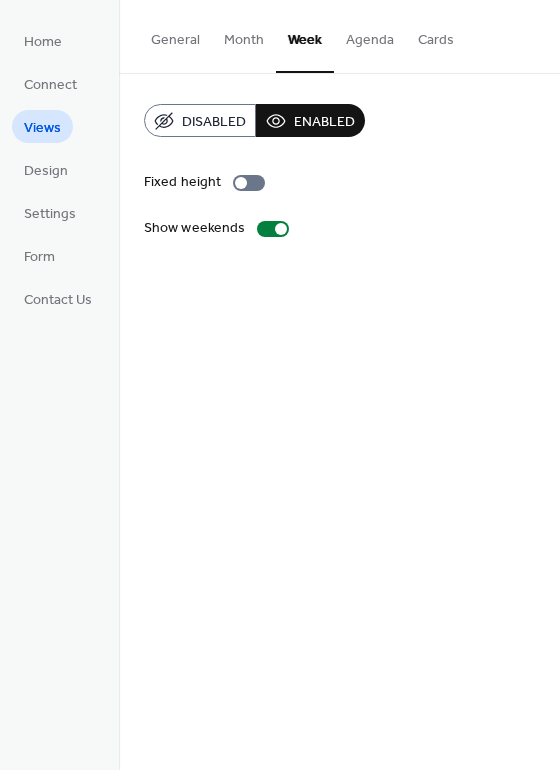 click on "Agenda" at bounding box center (370, 35) 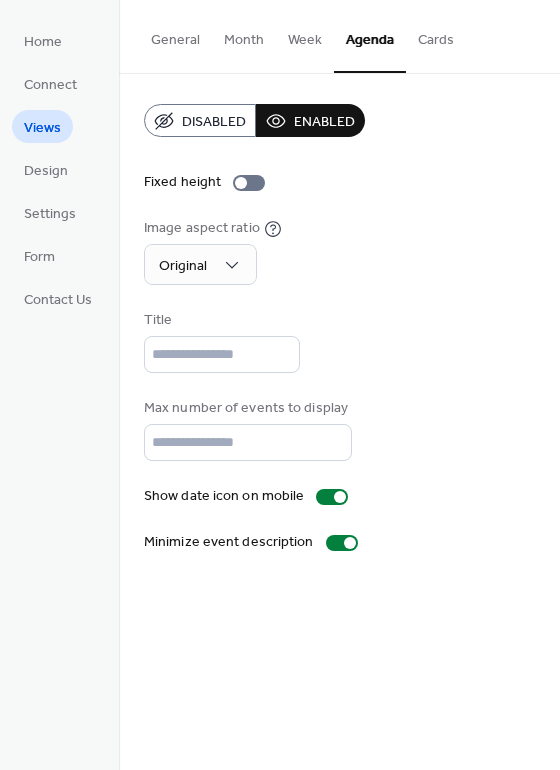 click on "Week" at bounding box center [305, 35] 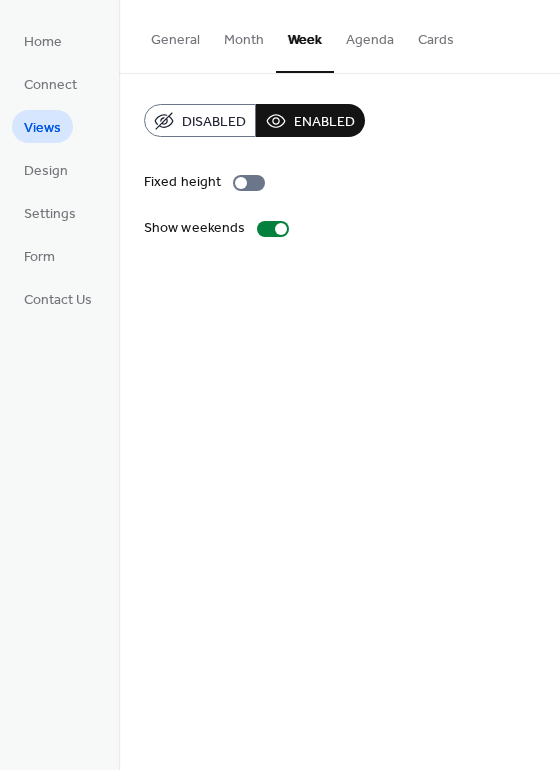 click on "Agenda" at bounding box center [370, 35] 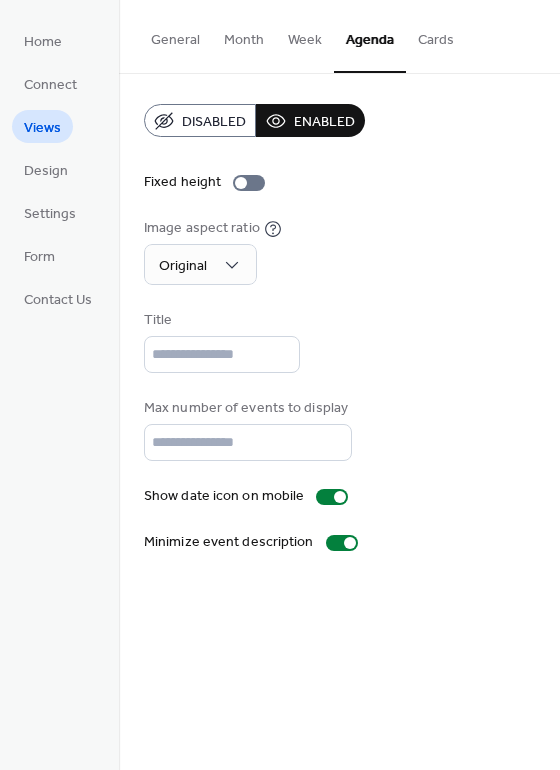 click on "Cards" at bounding box center (436, 35) 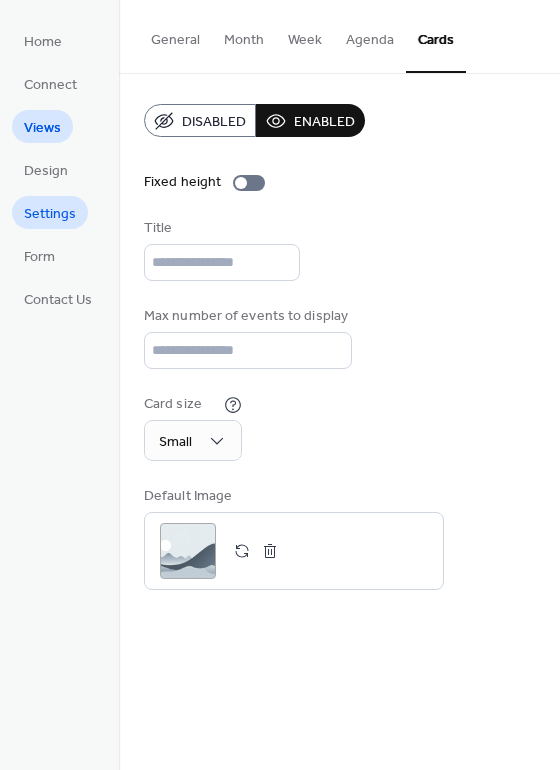 click on "Settings" at bounding box center [50, 214] 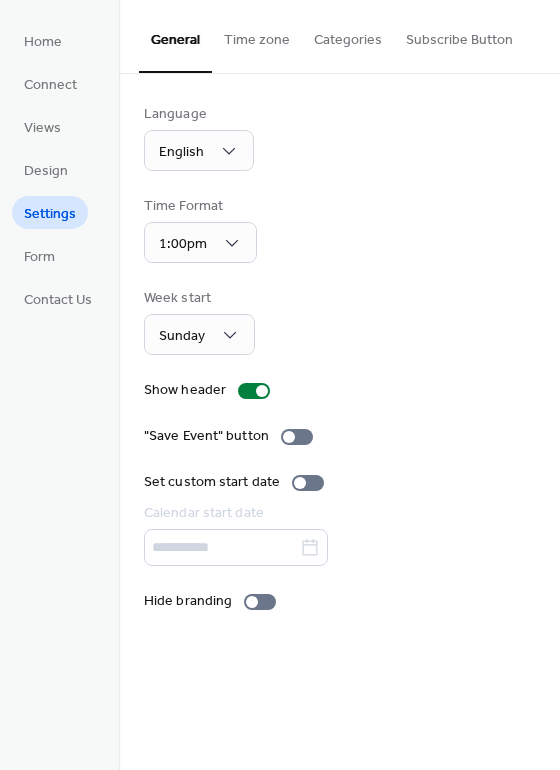 click on "Subscribe Button" at bounding box center (459, 35) 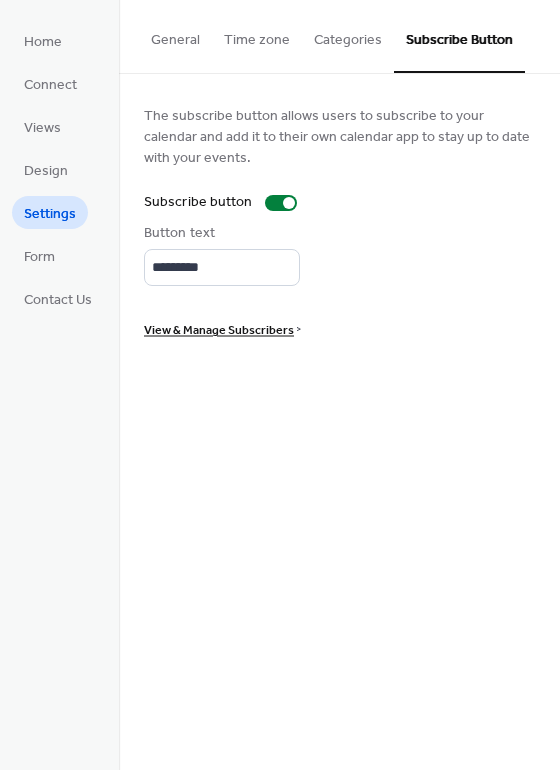 click on "View & Manage Subscribers" at bounding box center (219, 330) 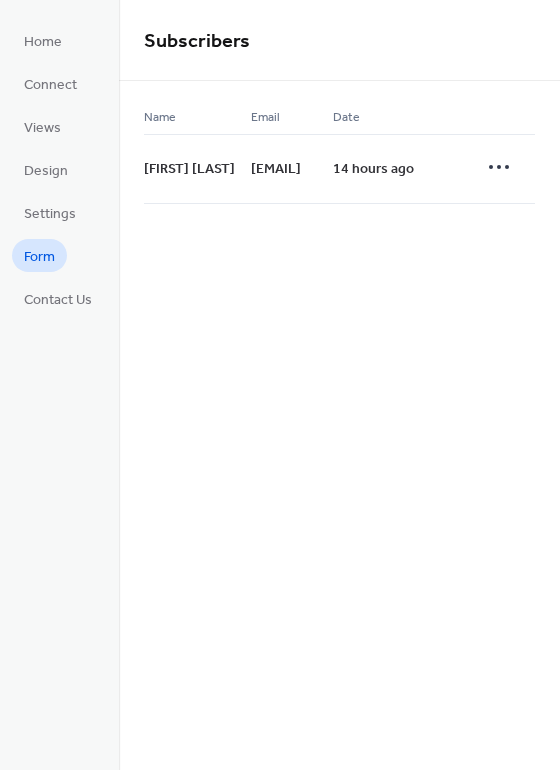click on "Form" at bounding box center (39, 257) 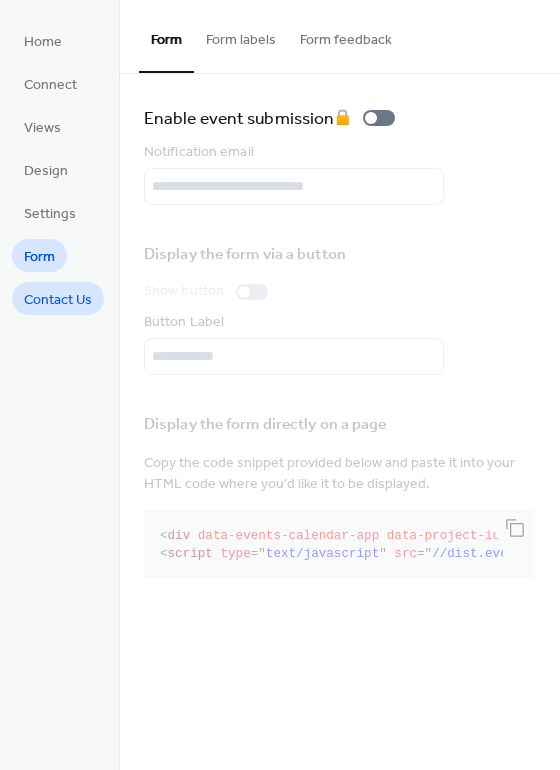 click on "Contact Us" at bounding box center (58, 300) 